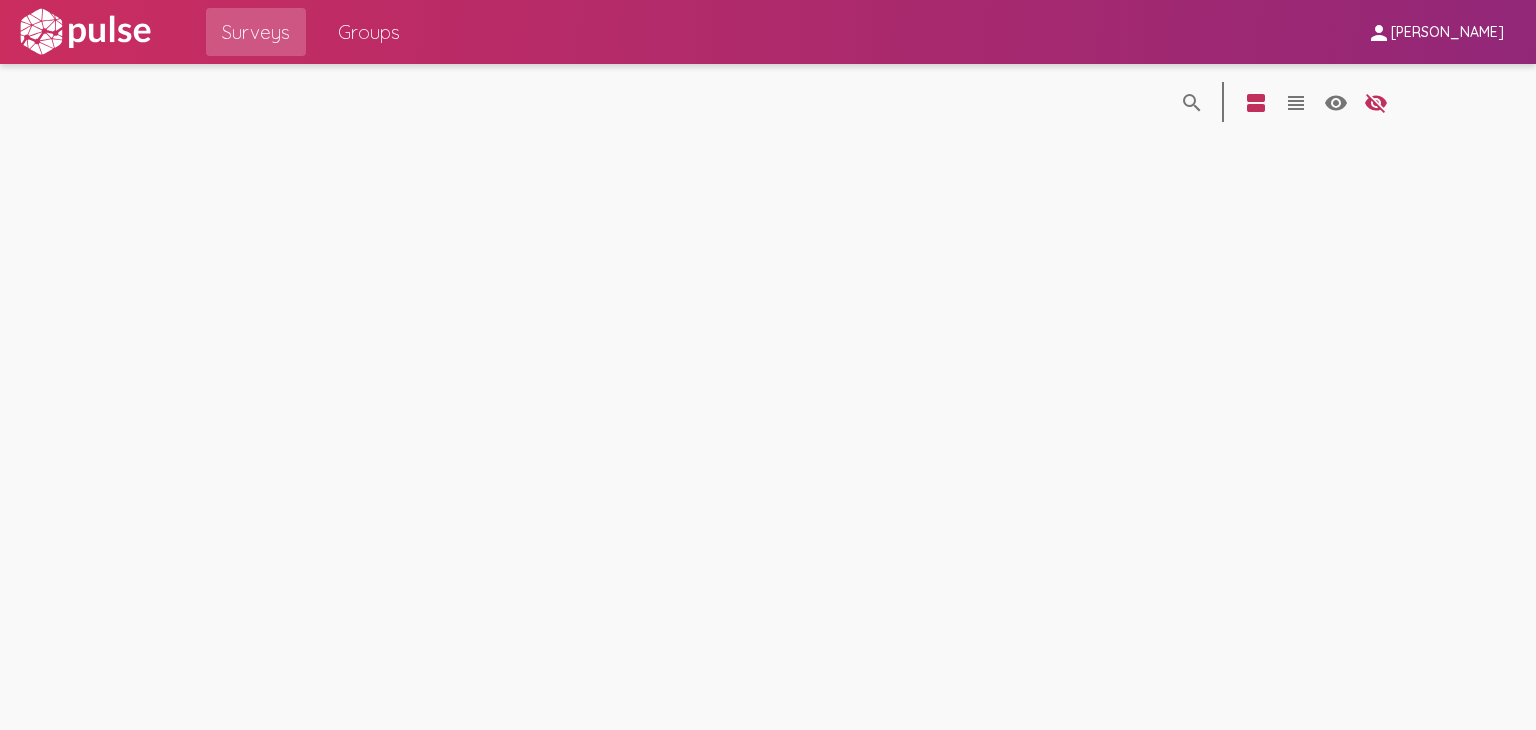 scroll, scrollTop: 0, scrollLeft: 0, axis: both 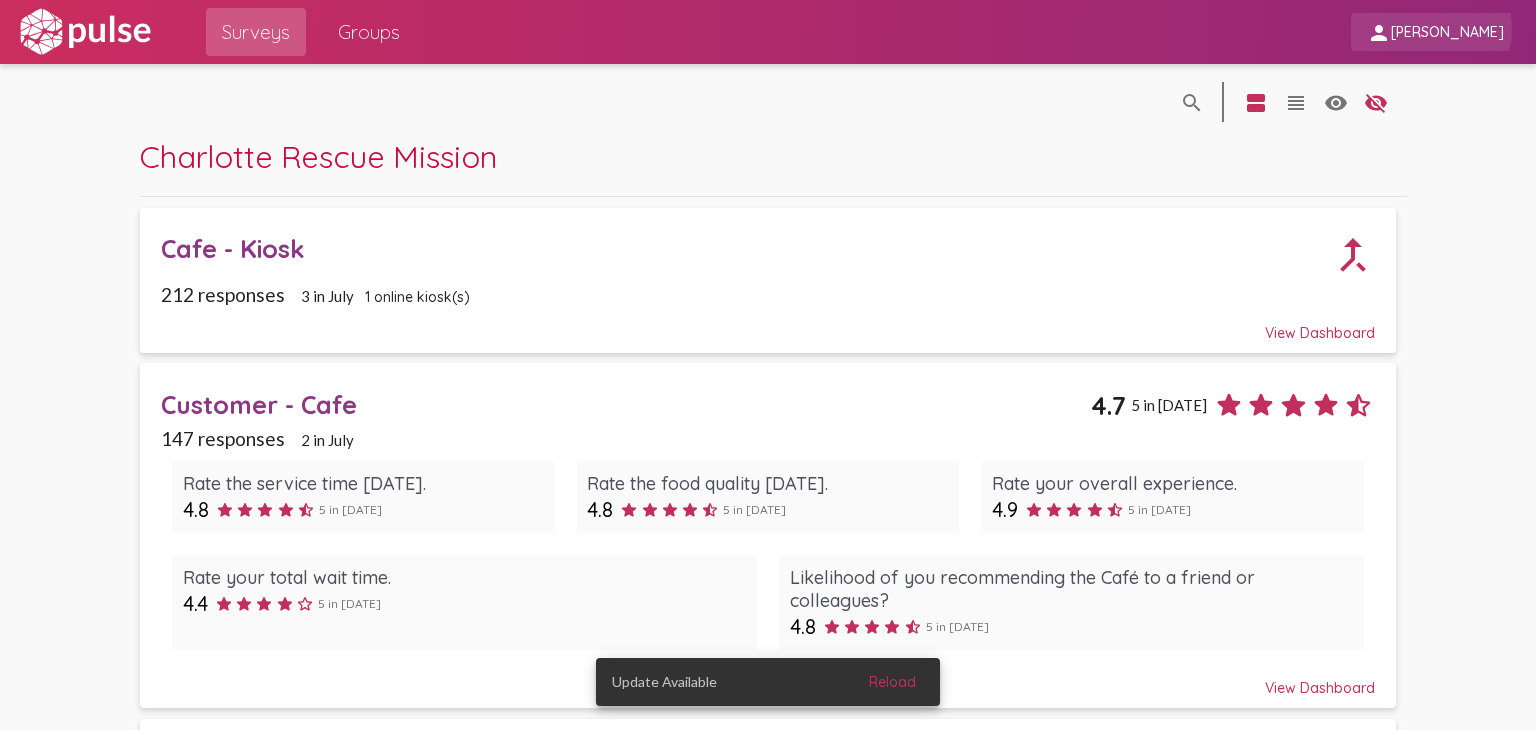 click on "[PERSON_NAME]" 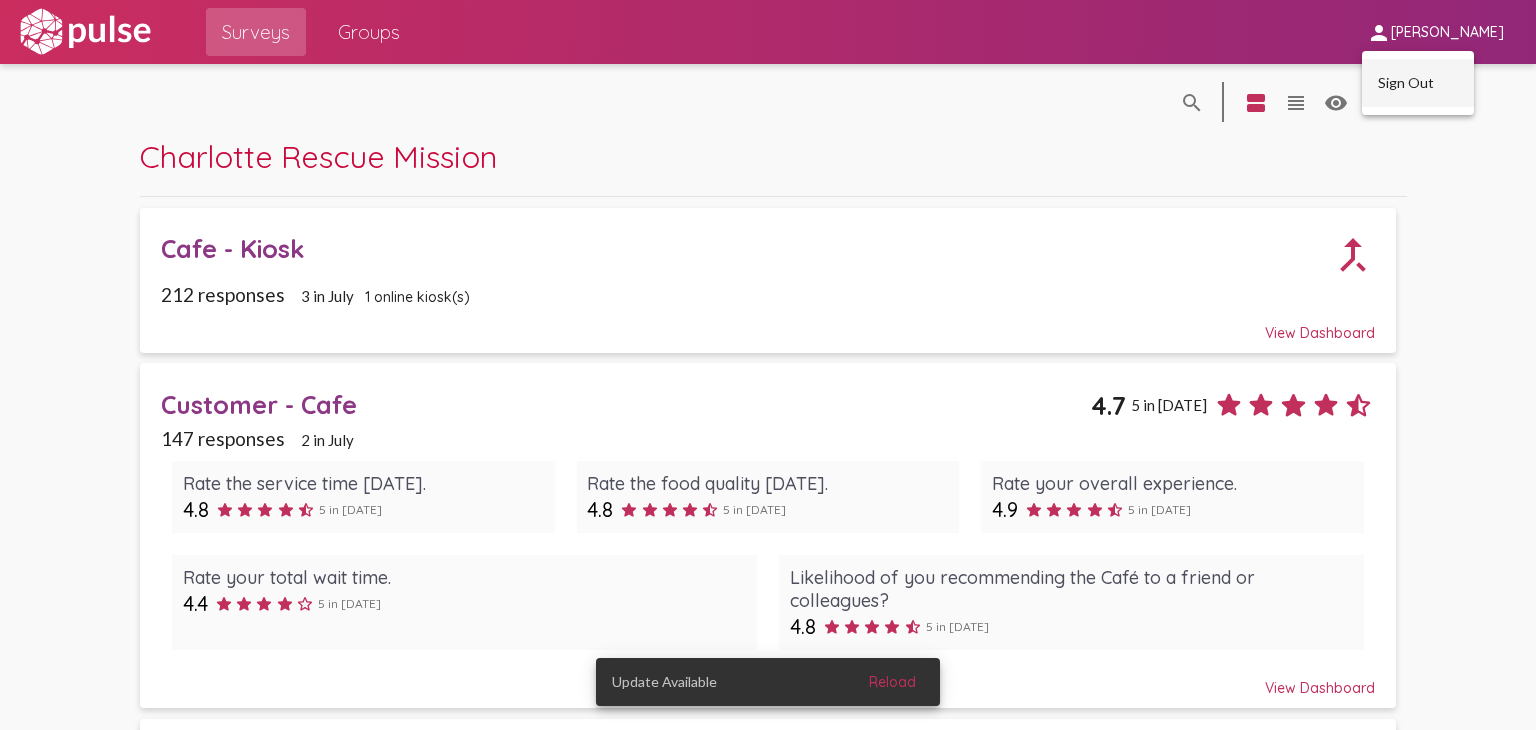 click on "Sign Out" at bounding box center [1418, 83] 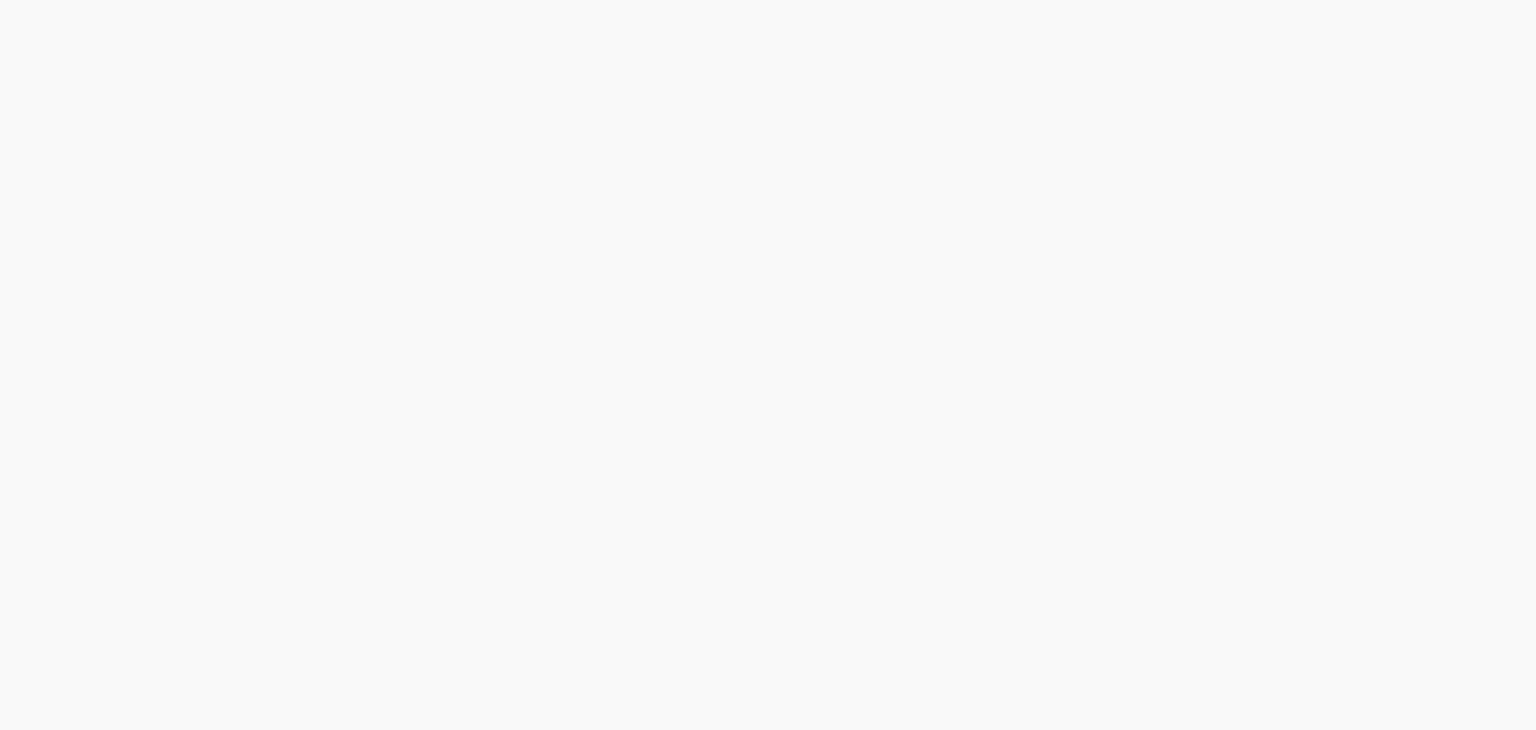 scroll, scrollTop: 0, scrollLeft: 0, axis: both 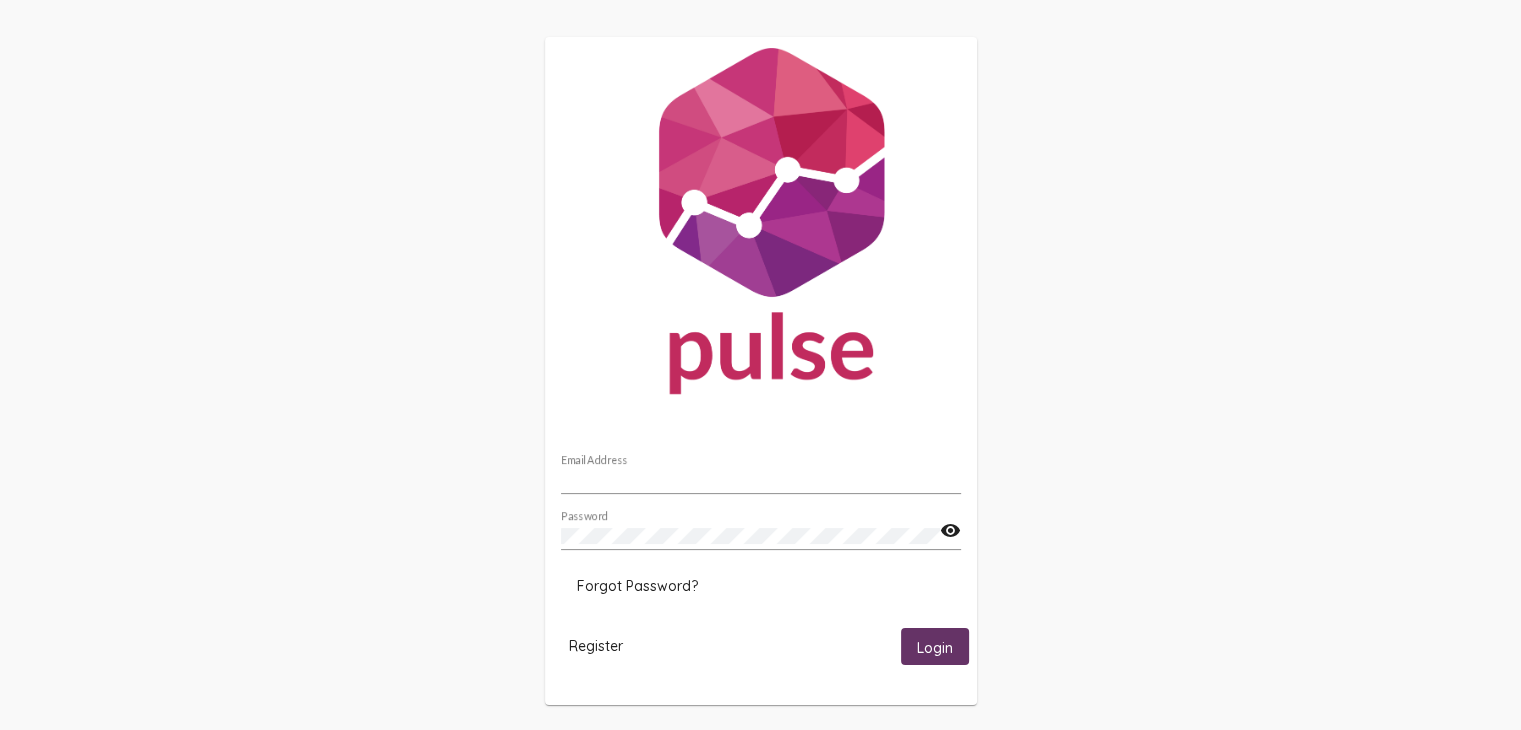 type on "[PERSON_NAME][EMAIL_ADDRESS][PERSON_NAME][DOMAIN_NAME]" 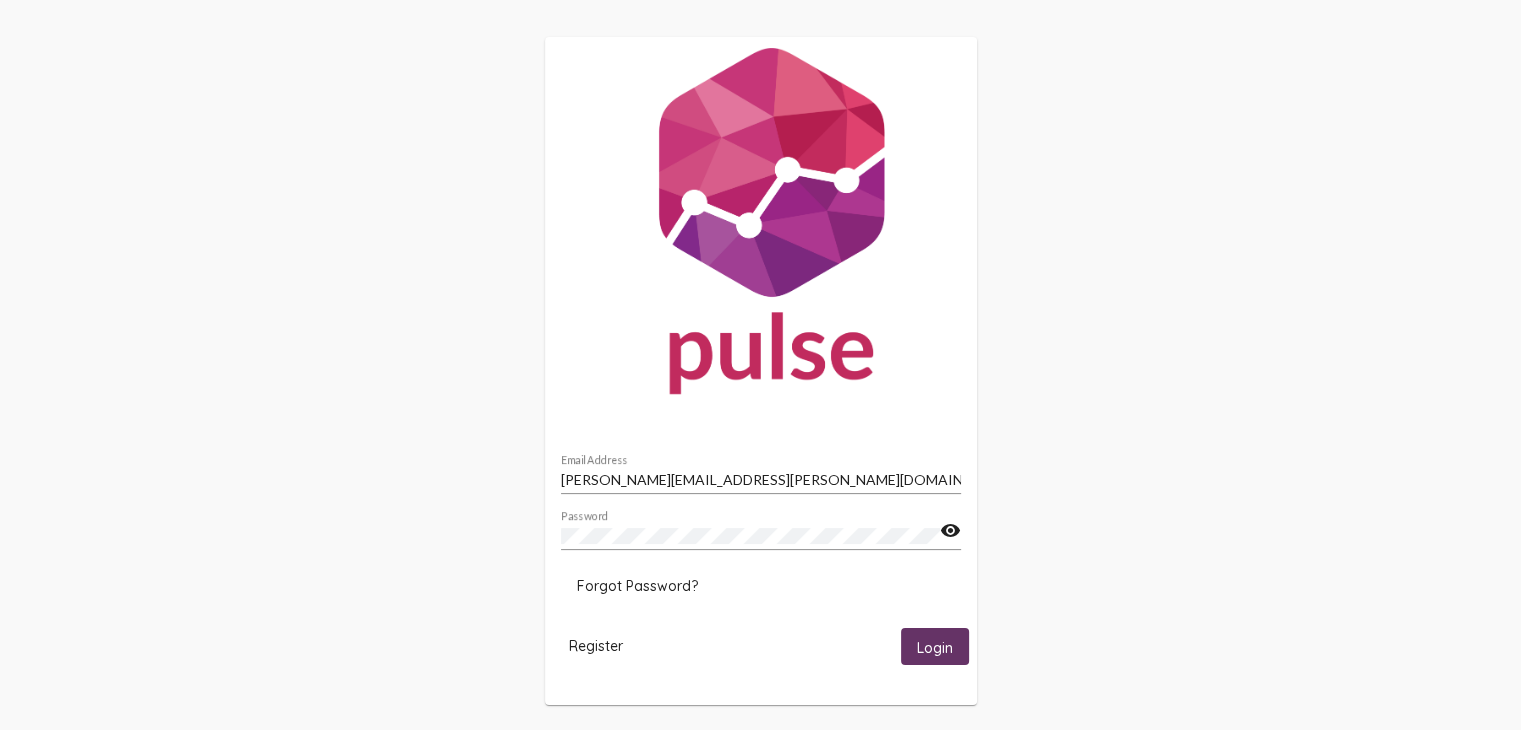 click on "visibility" 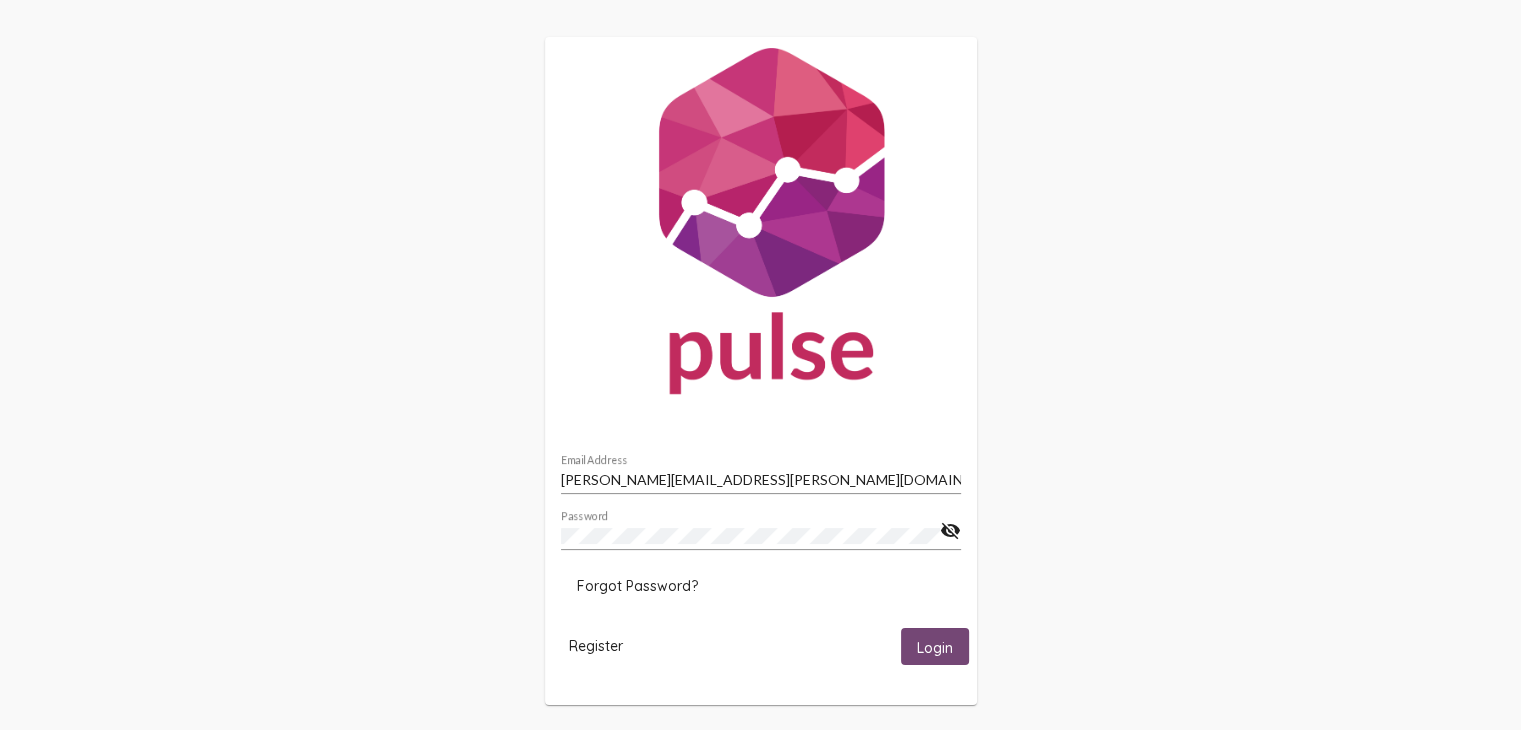 click on "Login" 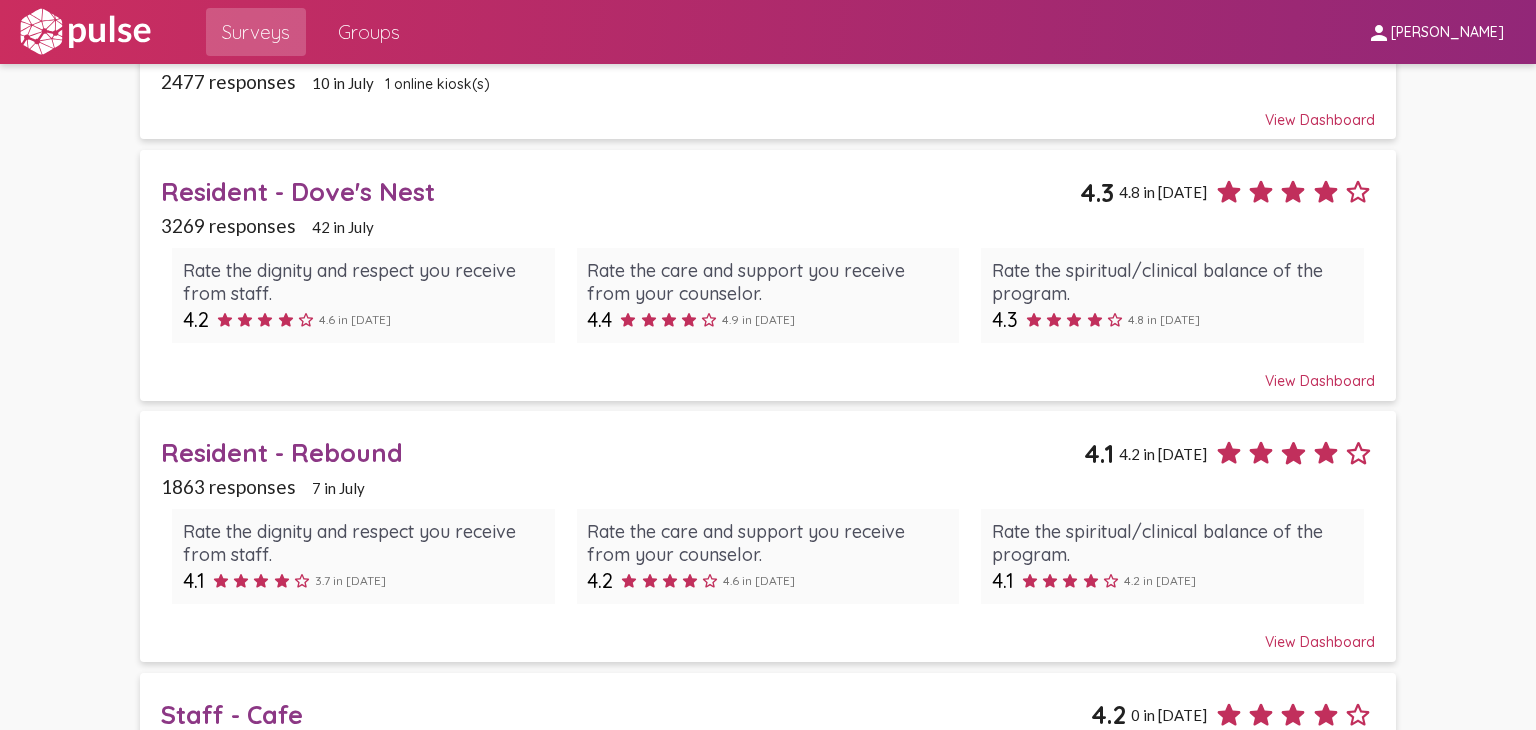 scroll, scrollTop: 879, scrollLeft: 0, axis: vertical 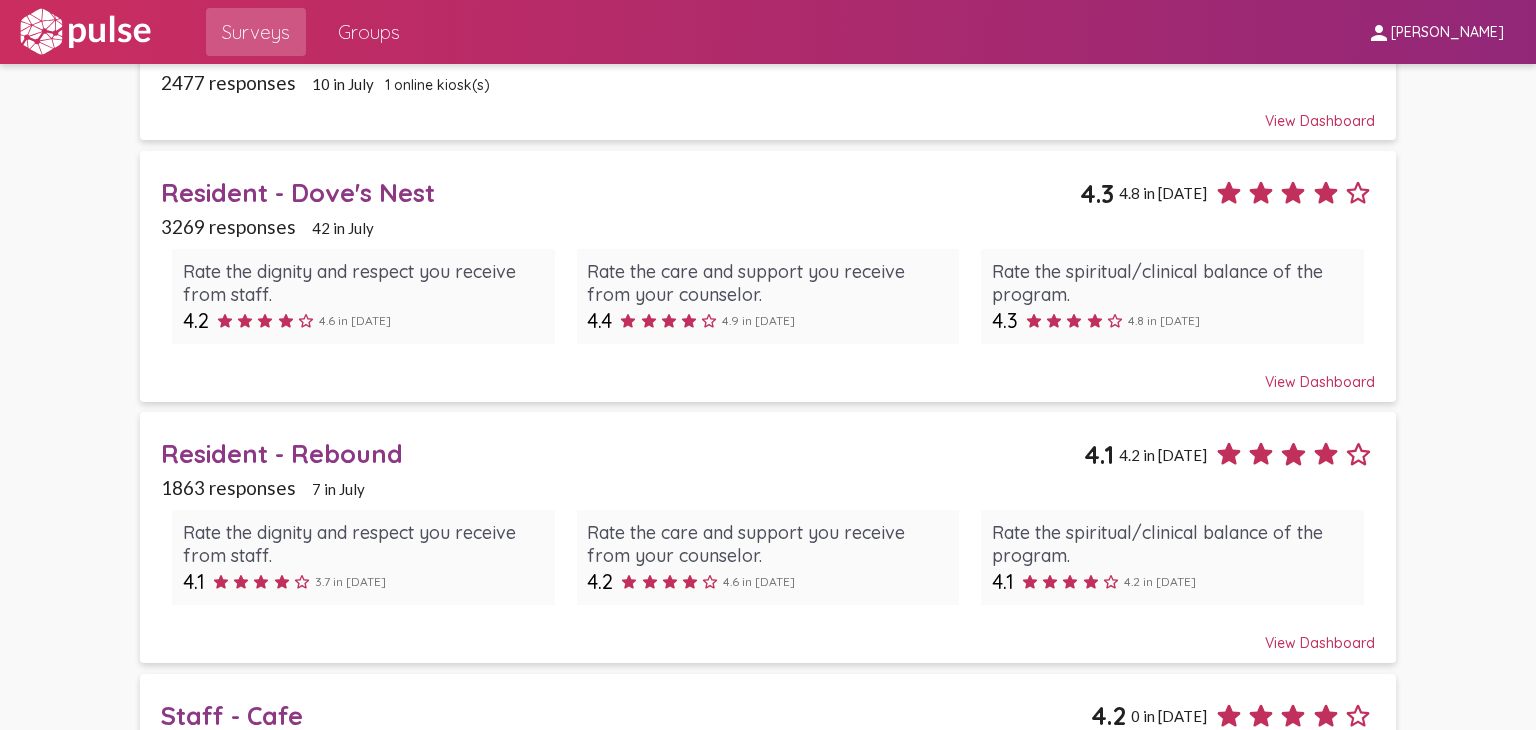 drag, startPoint x: 354, startPoint y: 186, endPoint x: 288, endPoint y: 185, distance: 66.007576 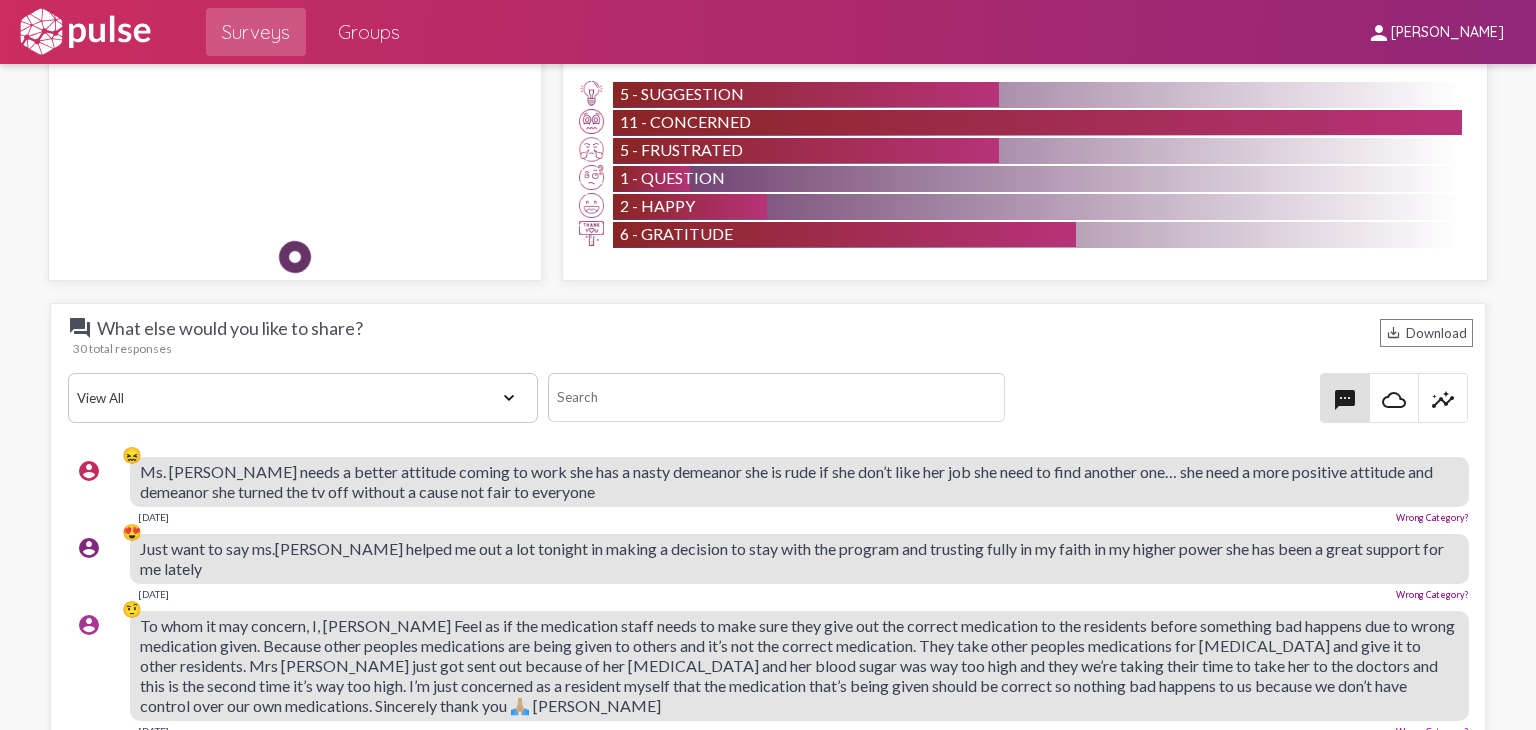 scroll, scrollTop: 1772, scrollLeft: 0, axis: vertical 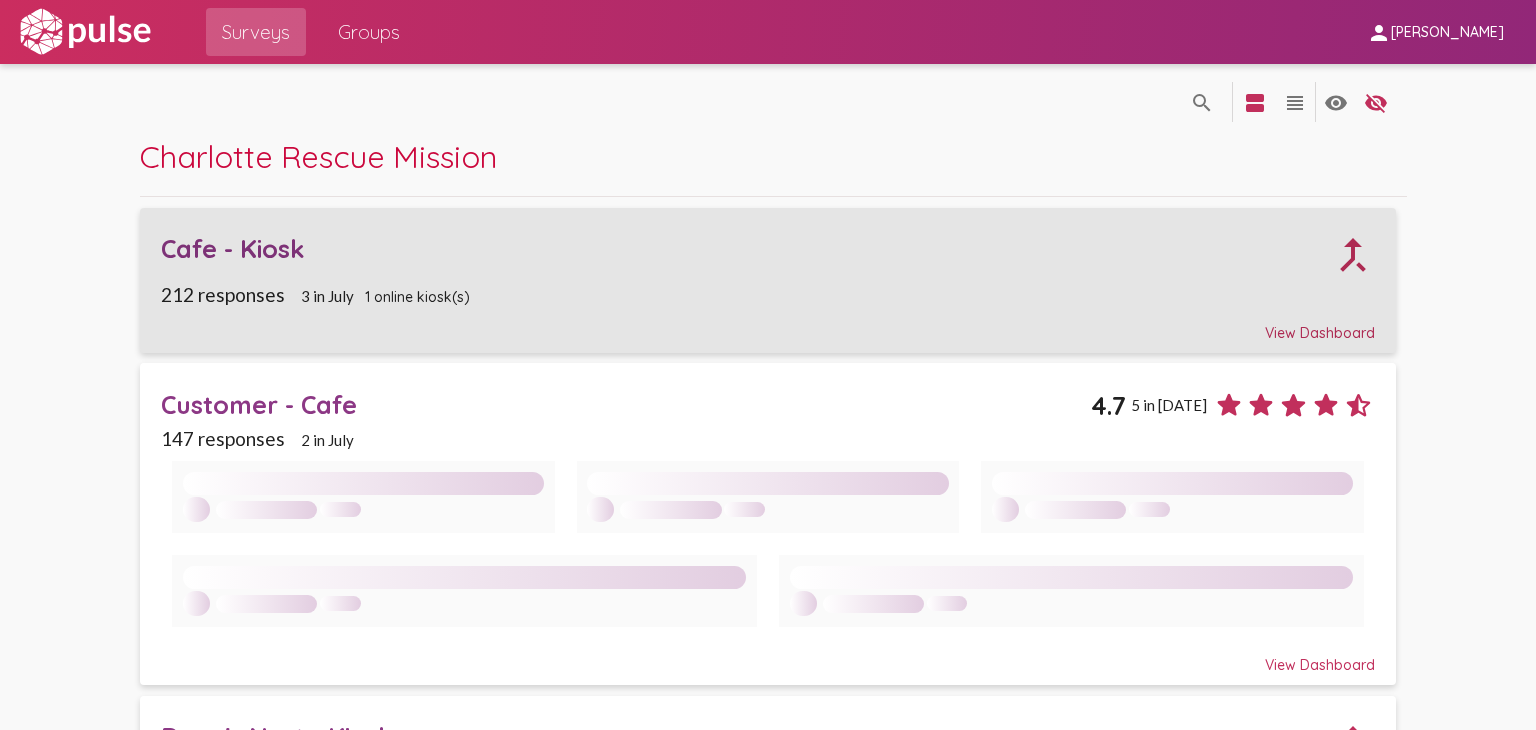 click on "View Dashboard" 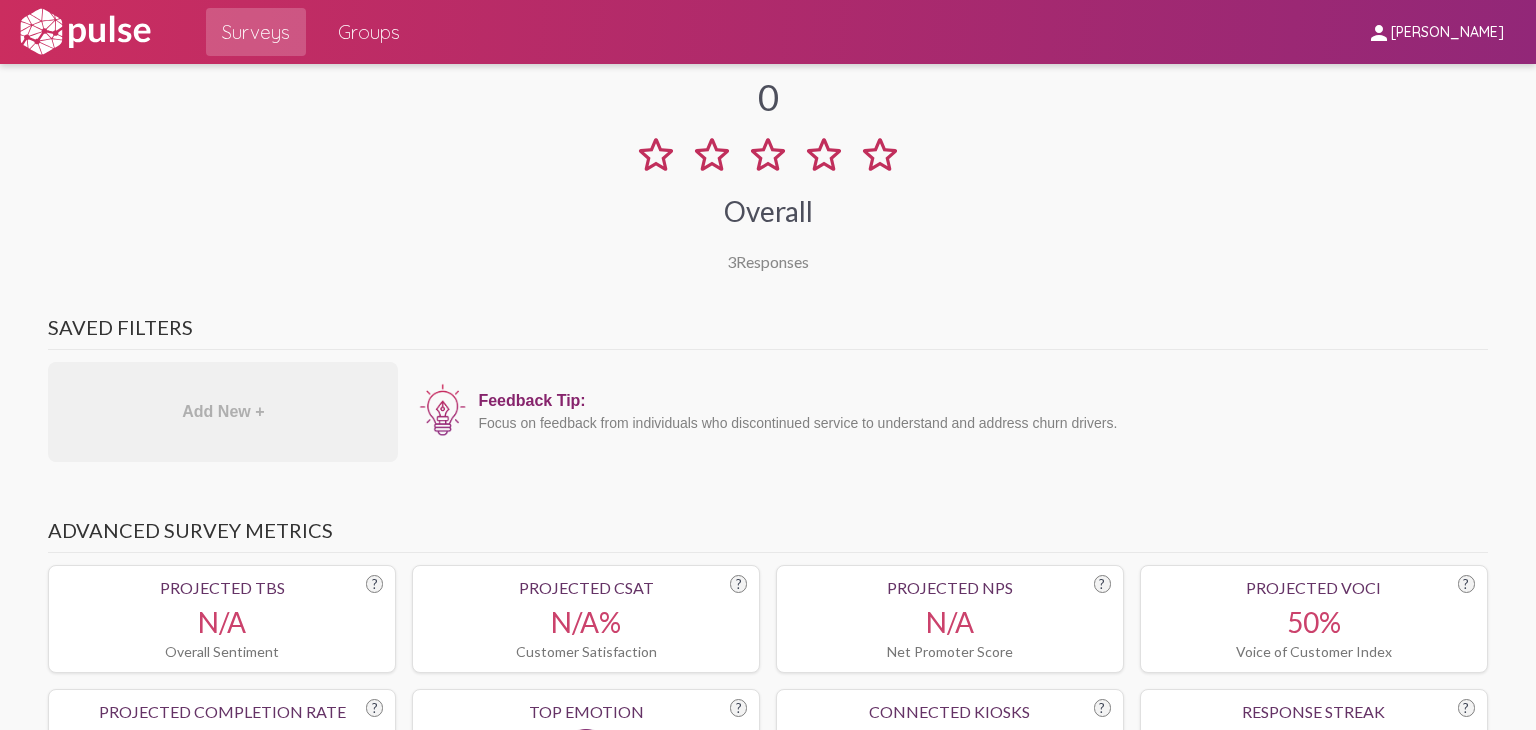 scroll, scrollTop: 0, scrollLeft: 0, axis: both 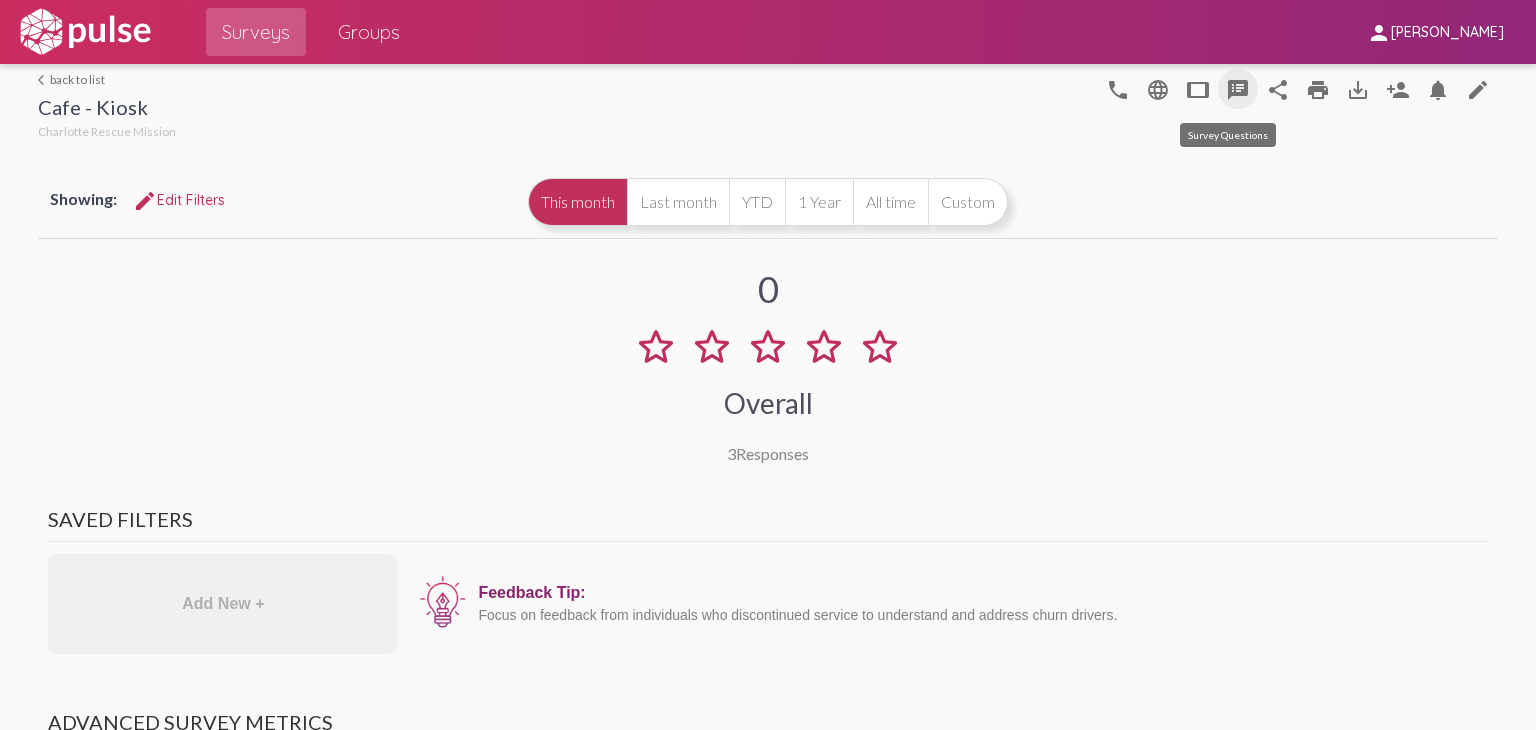 click on "speaker_notes" 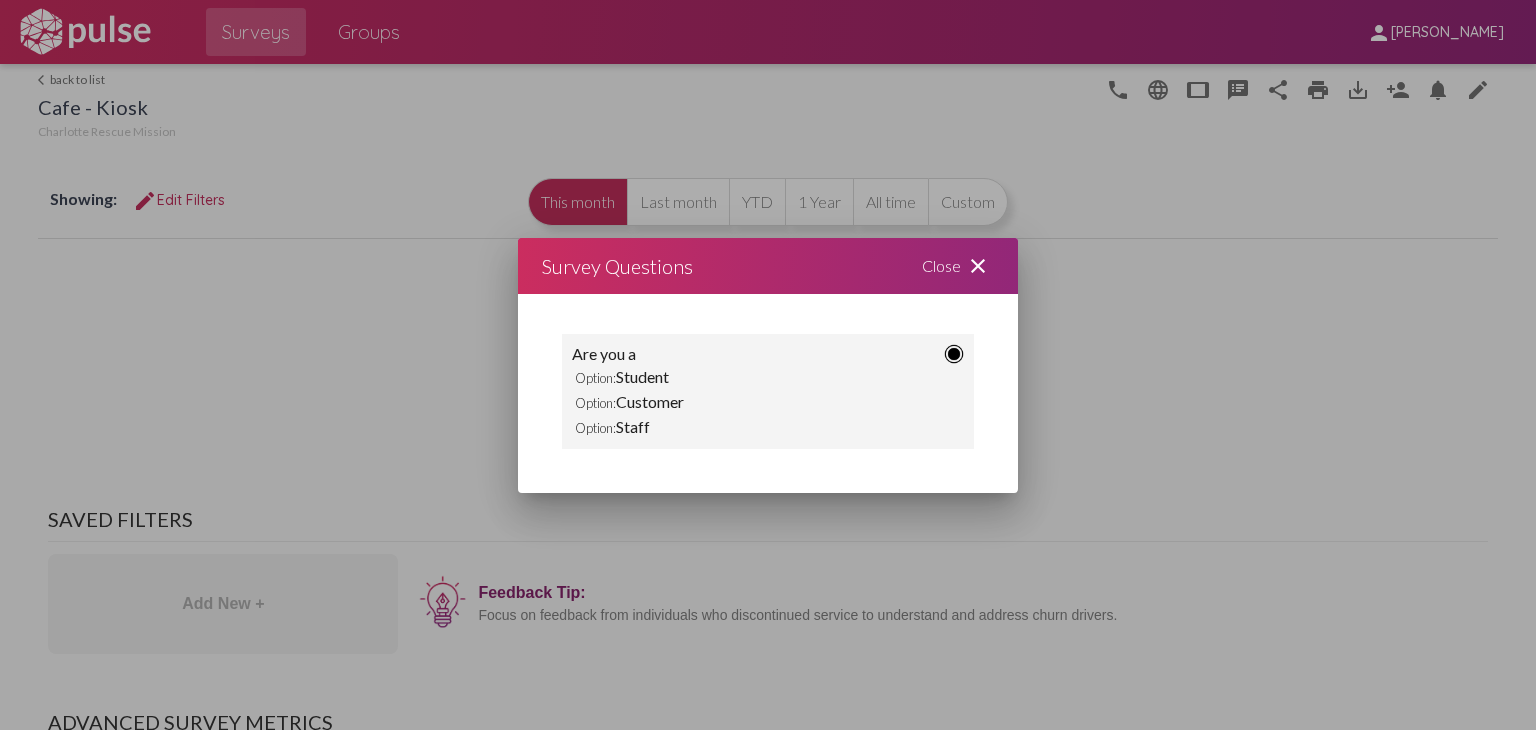 click on "Close  close" at bounding box center (958, 266) 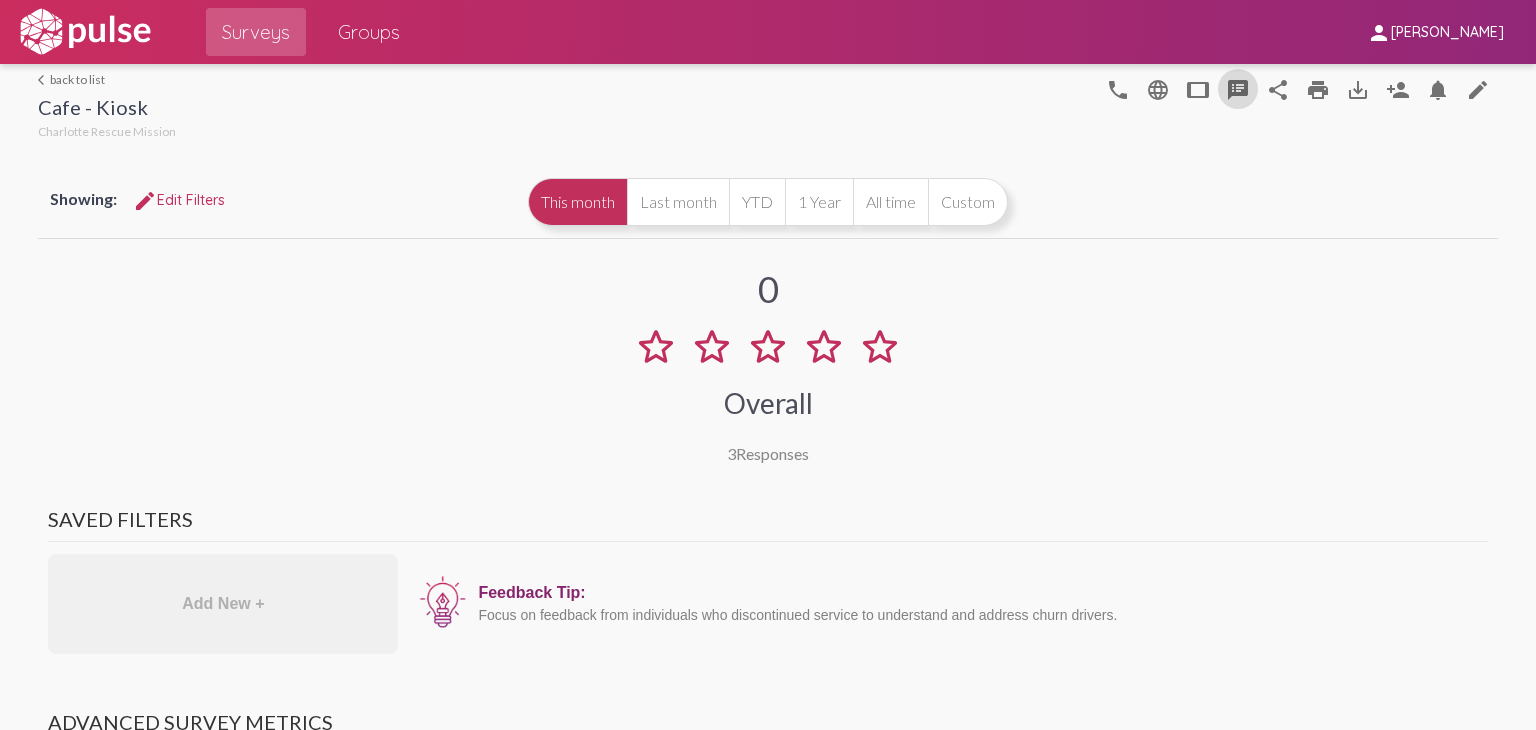 click on "arrow_back_ios  back to list" 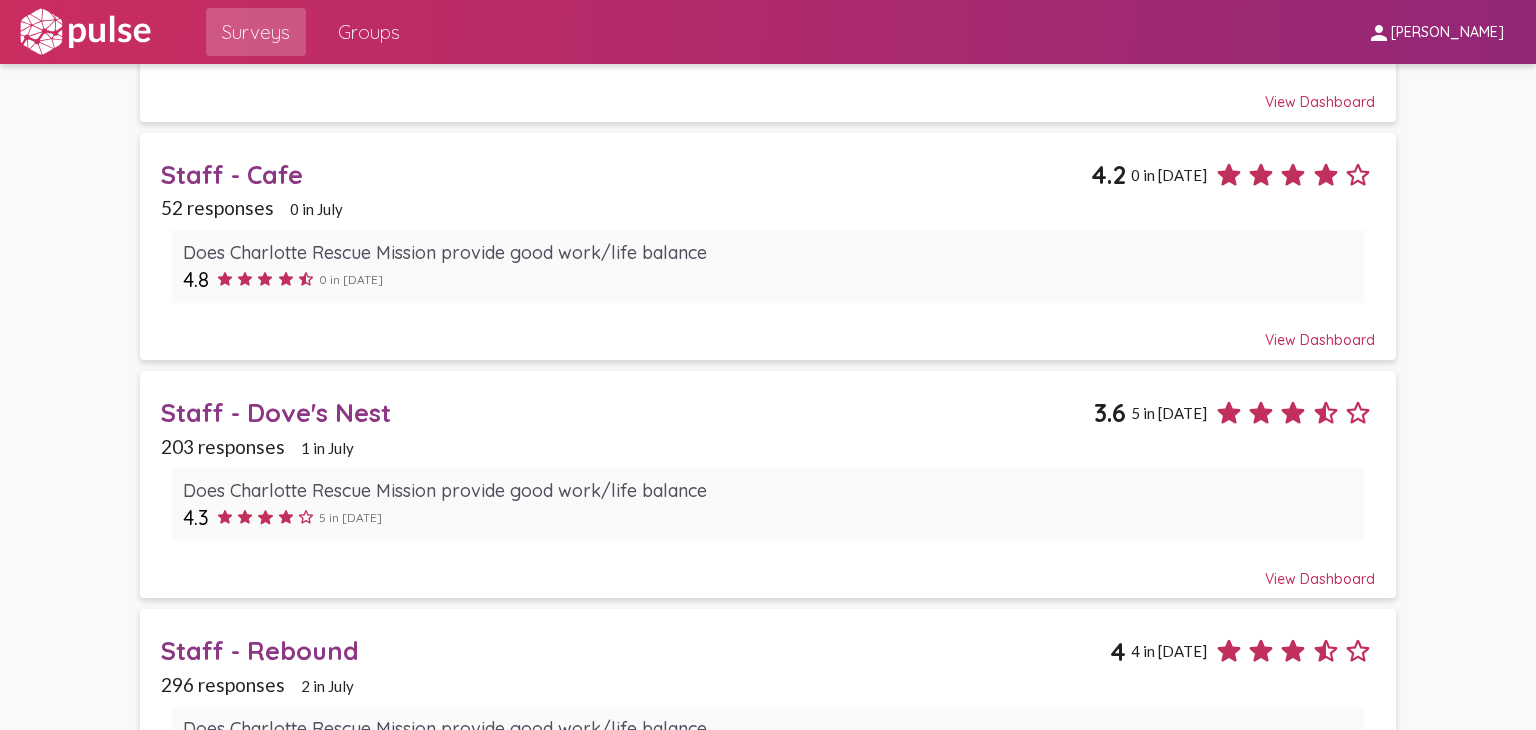 scroll, scrollTop: 1419, scrollLeft: 0, axis: vertical 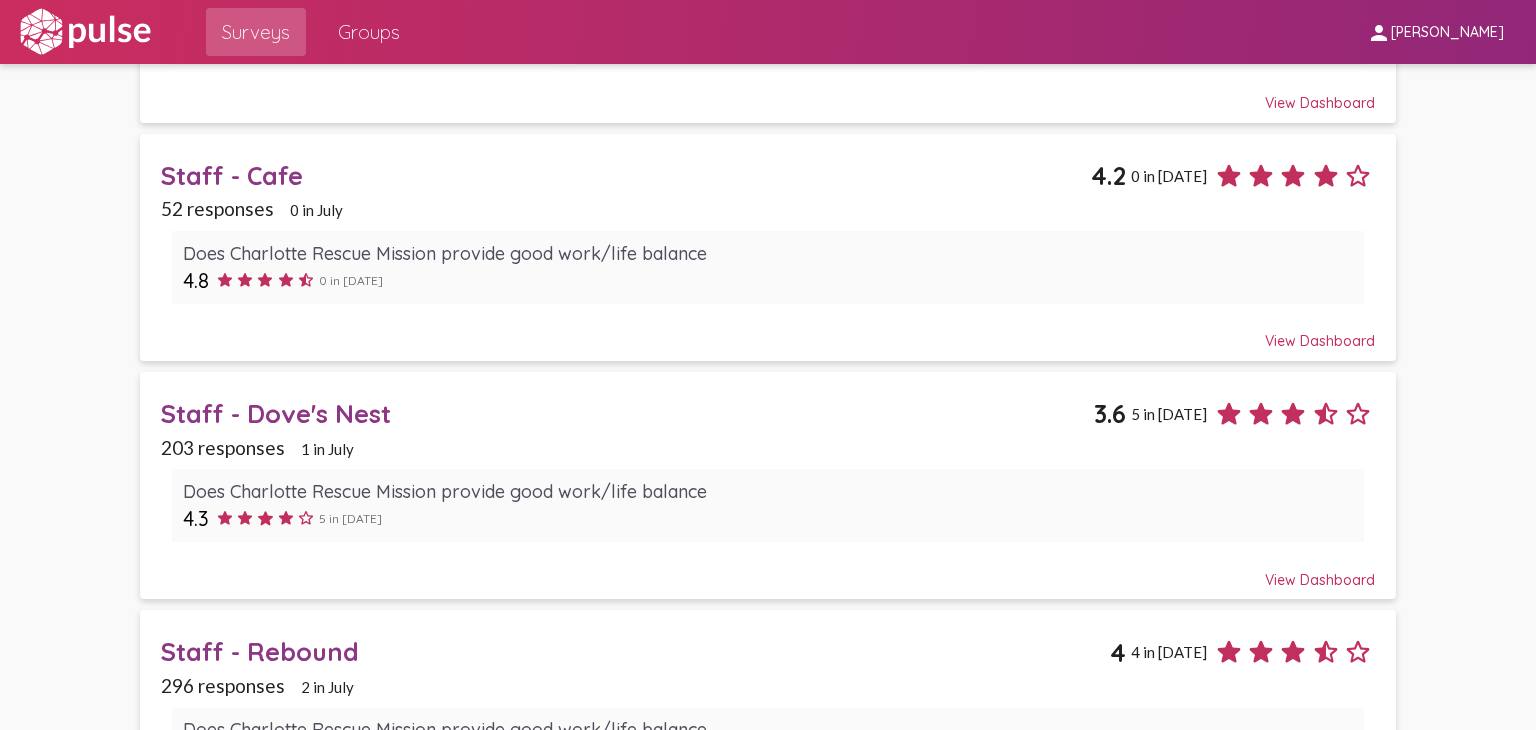 click on "Staff - Rebound" 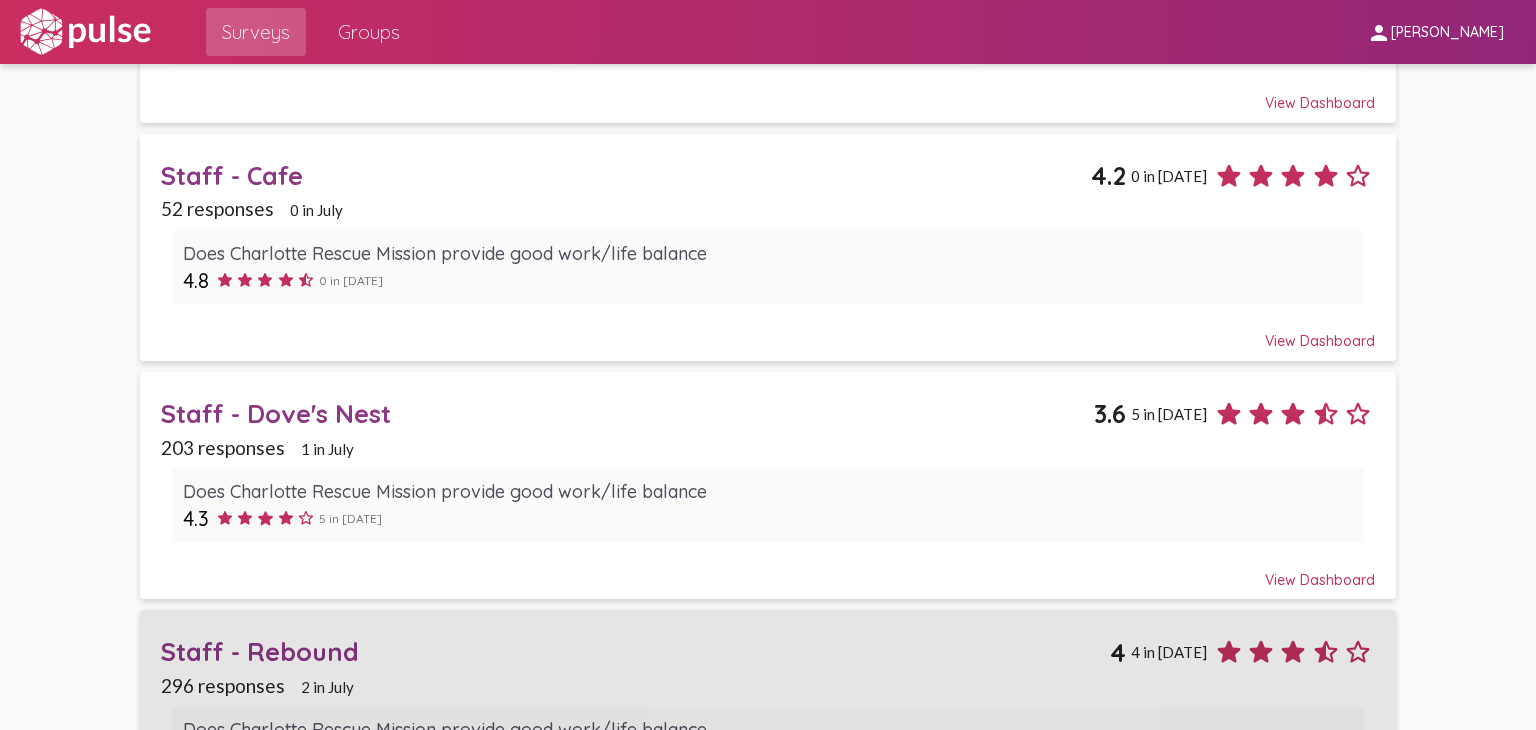 scroll, scrollTop: 0, scrollLeft: 0, axis: both 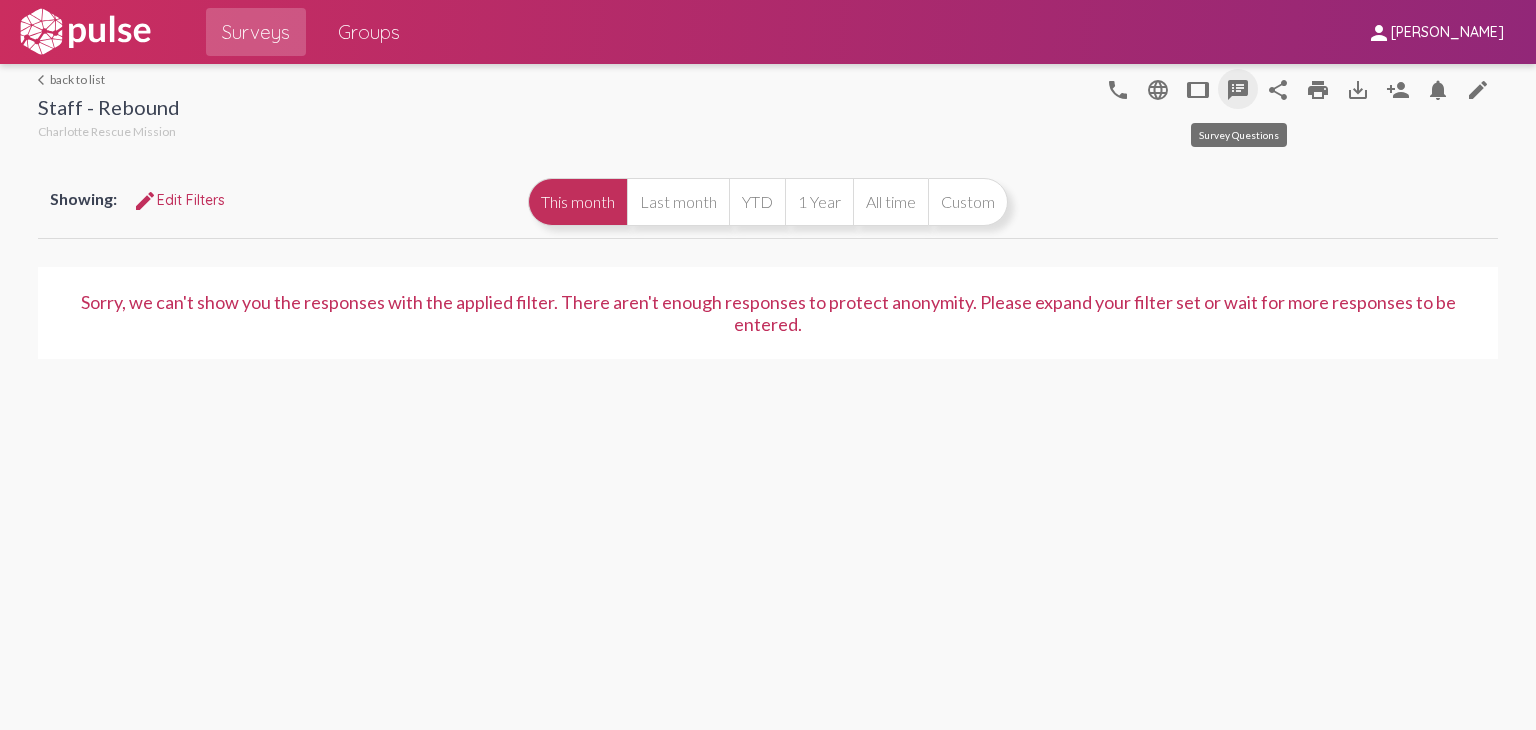 click on "speaker_notes" 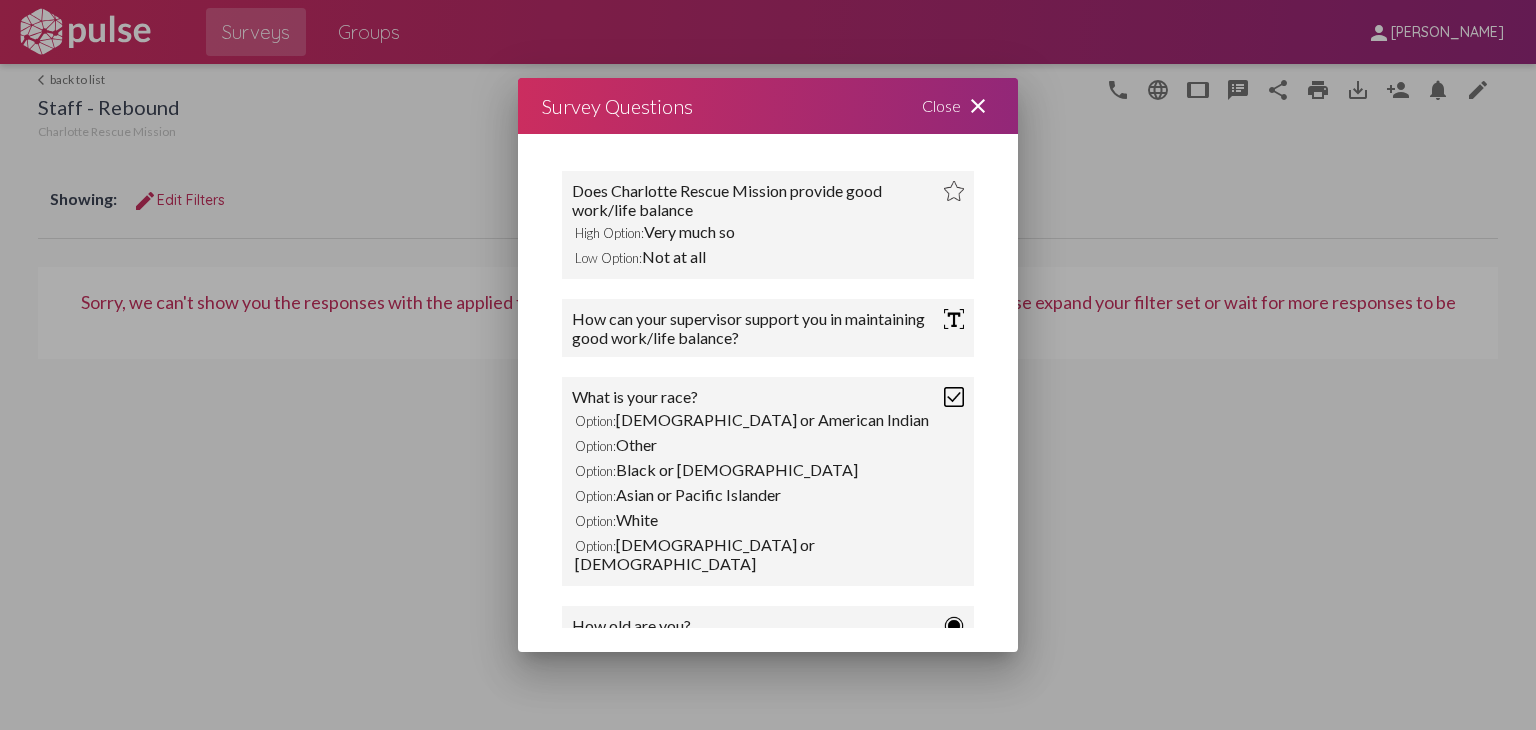 scroll, scrollTop: 2, scrollLeft: 0, axis: vertical 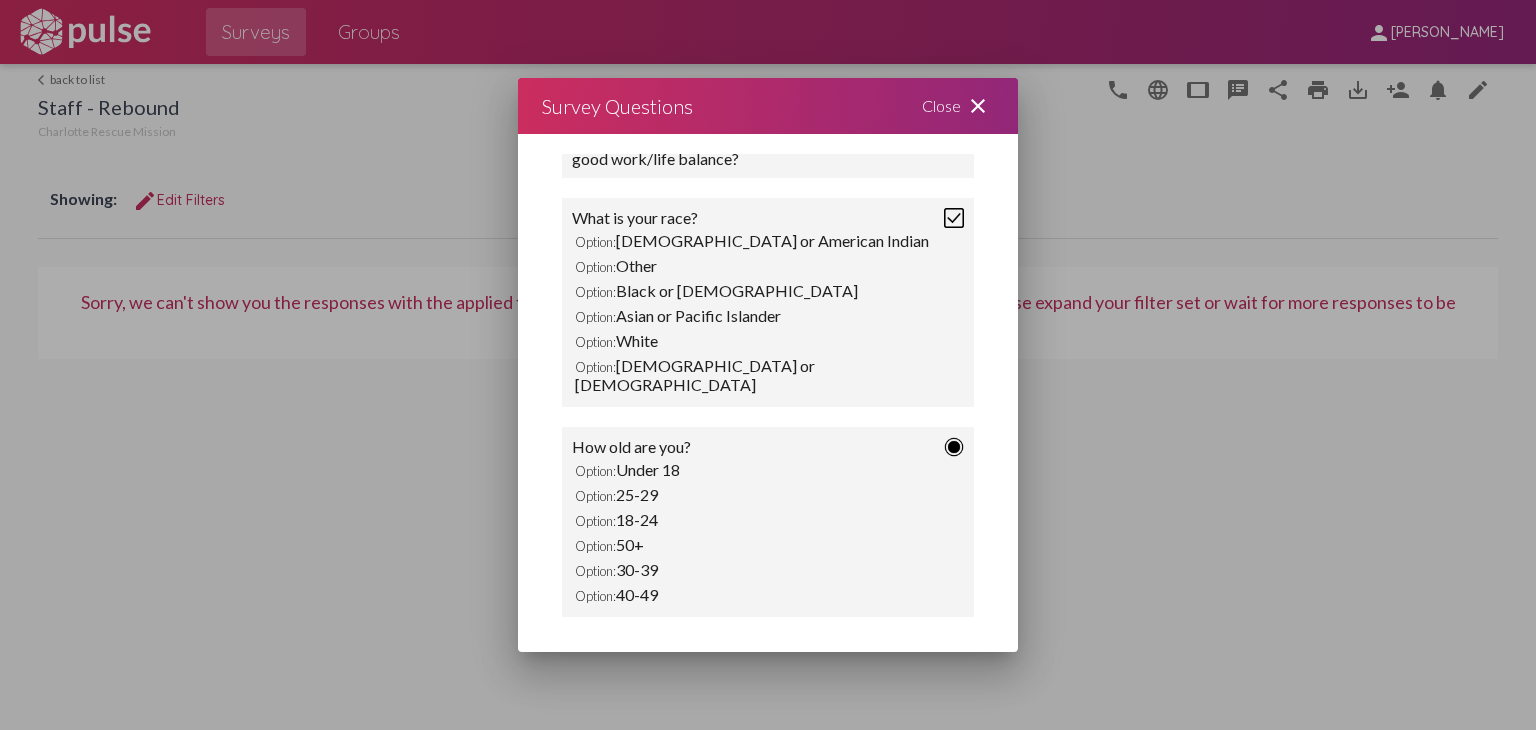 click at bounding box center (954, 218) 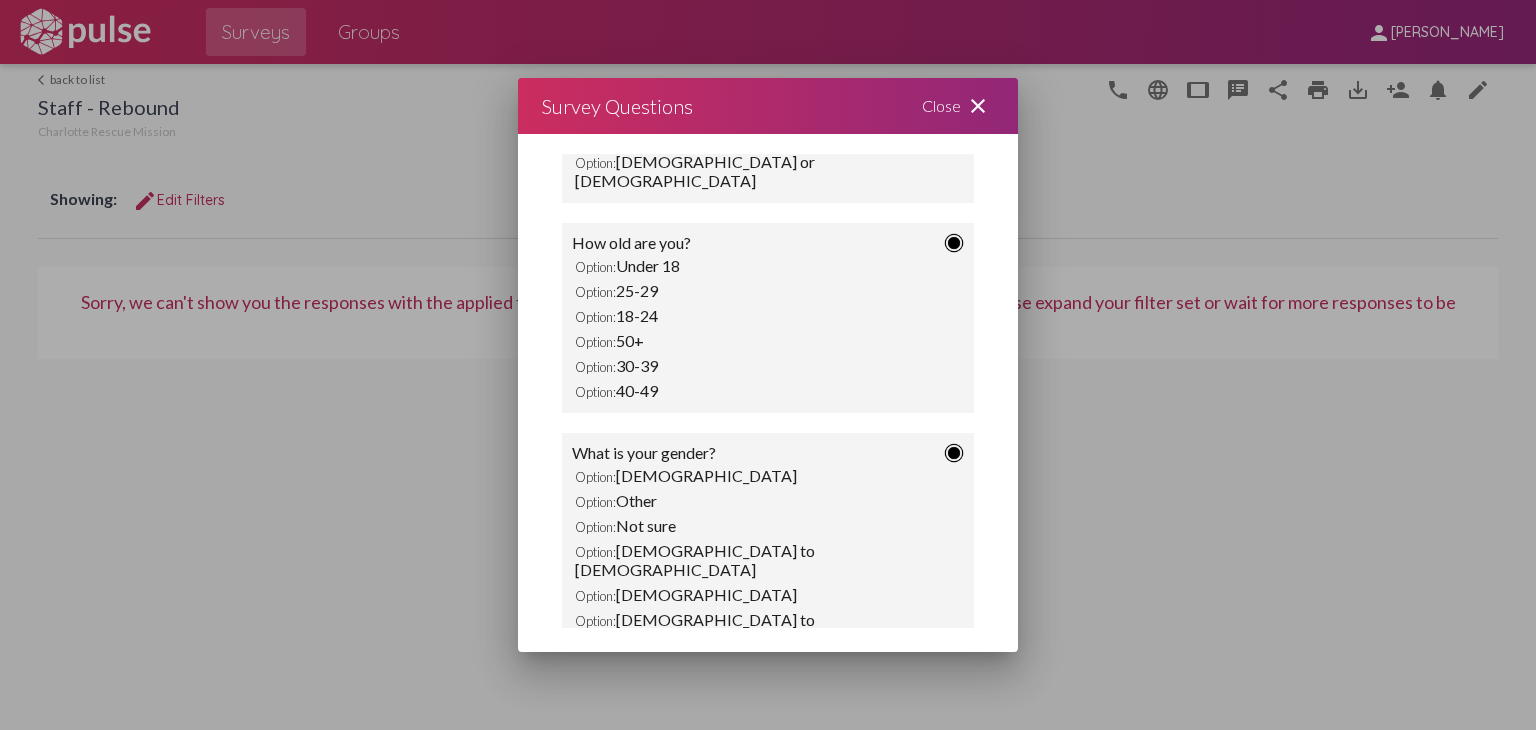 scroll, scrollTop: 0, scrollLeft: 0, axis: both 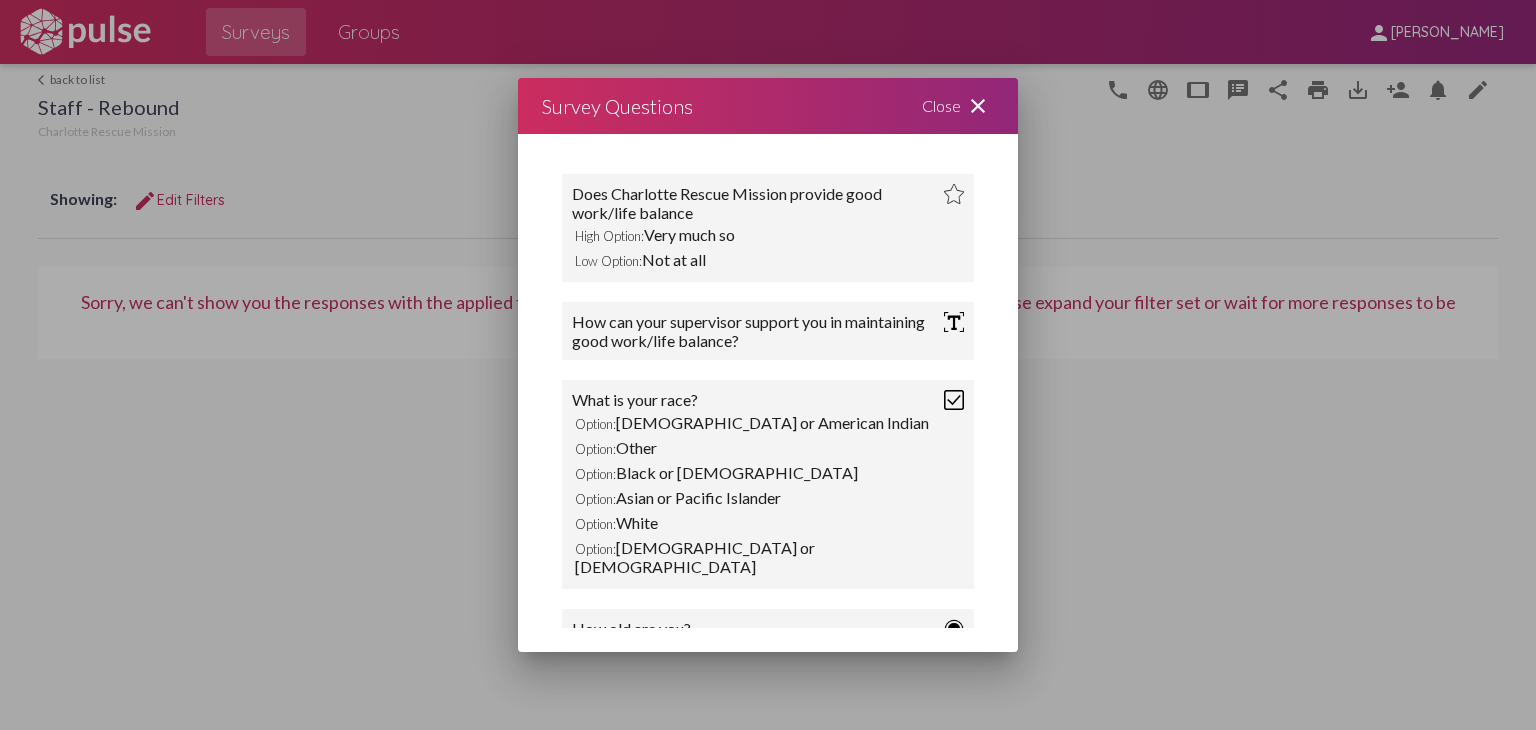 click on "close" at bounding box center (978, 106) 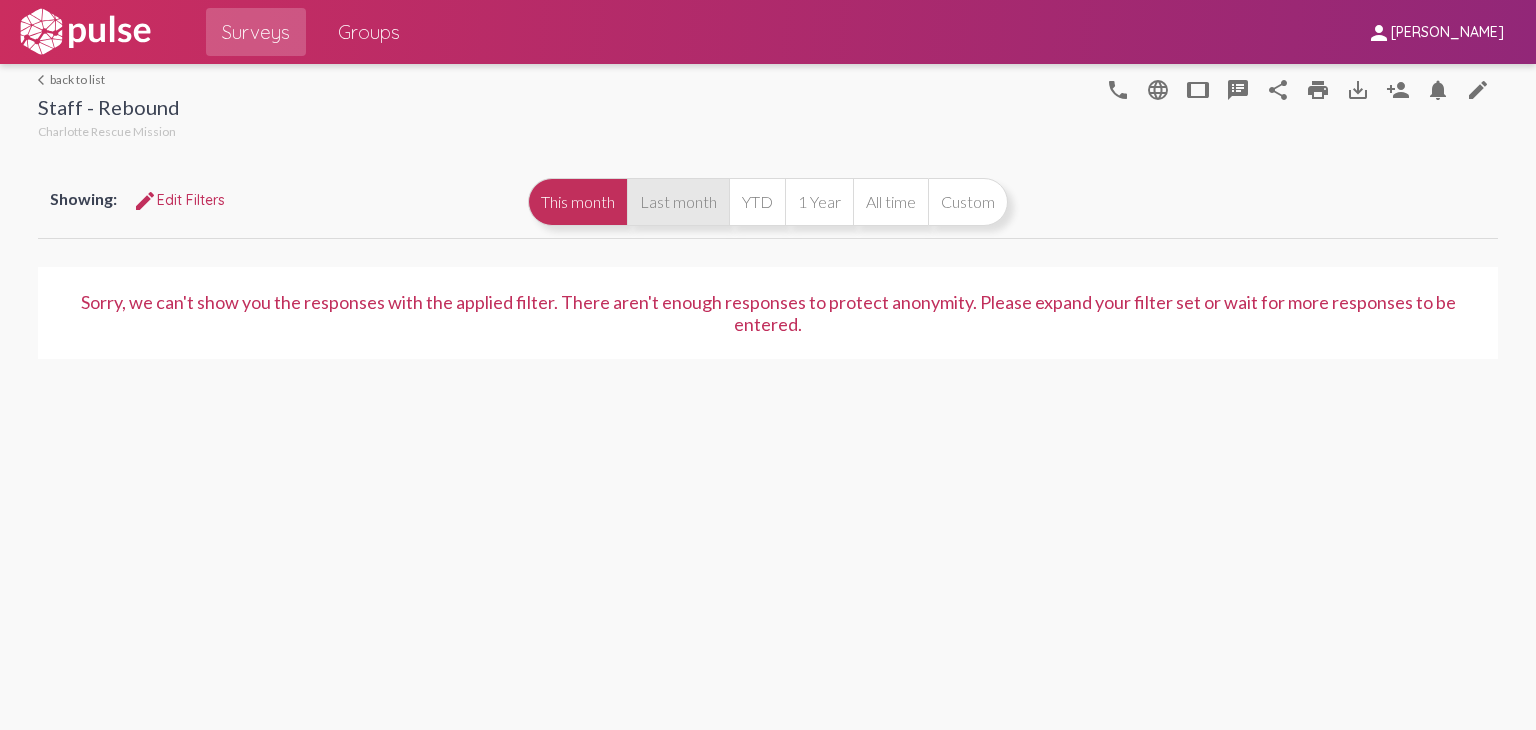 click on "Last month" 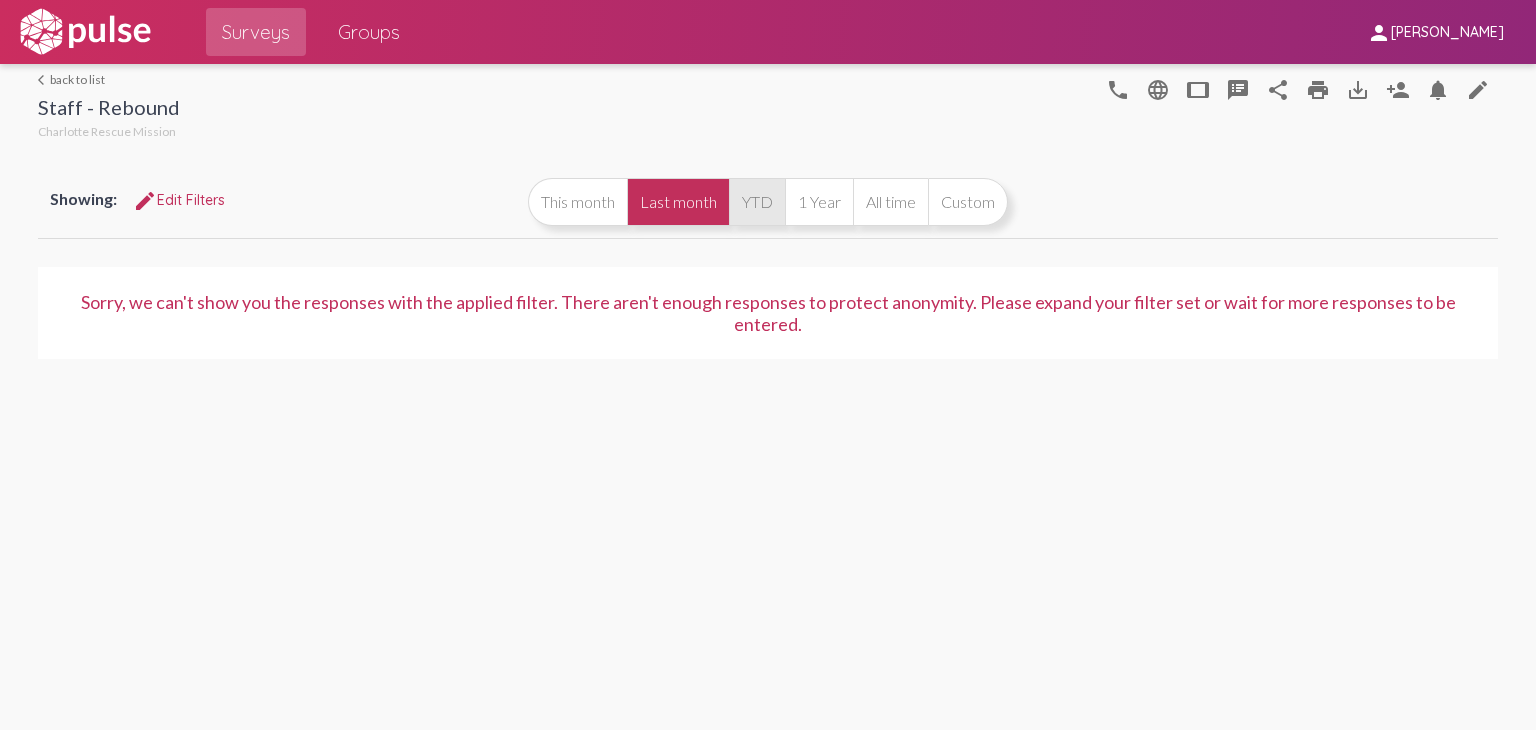 click on "YTD" 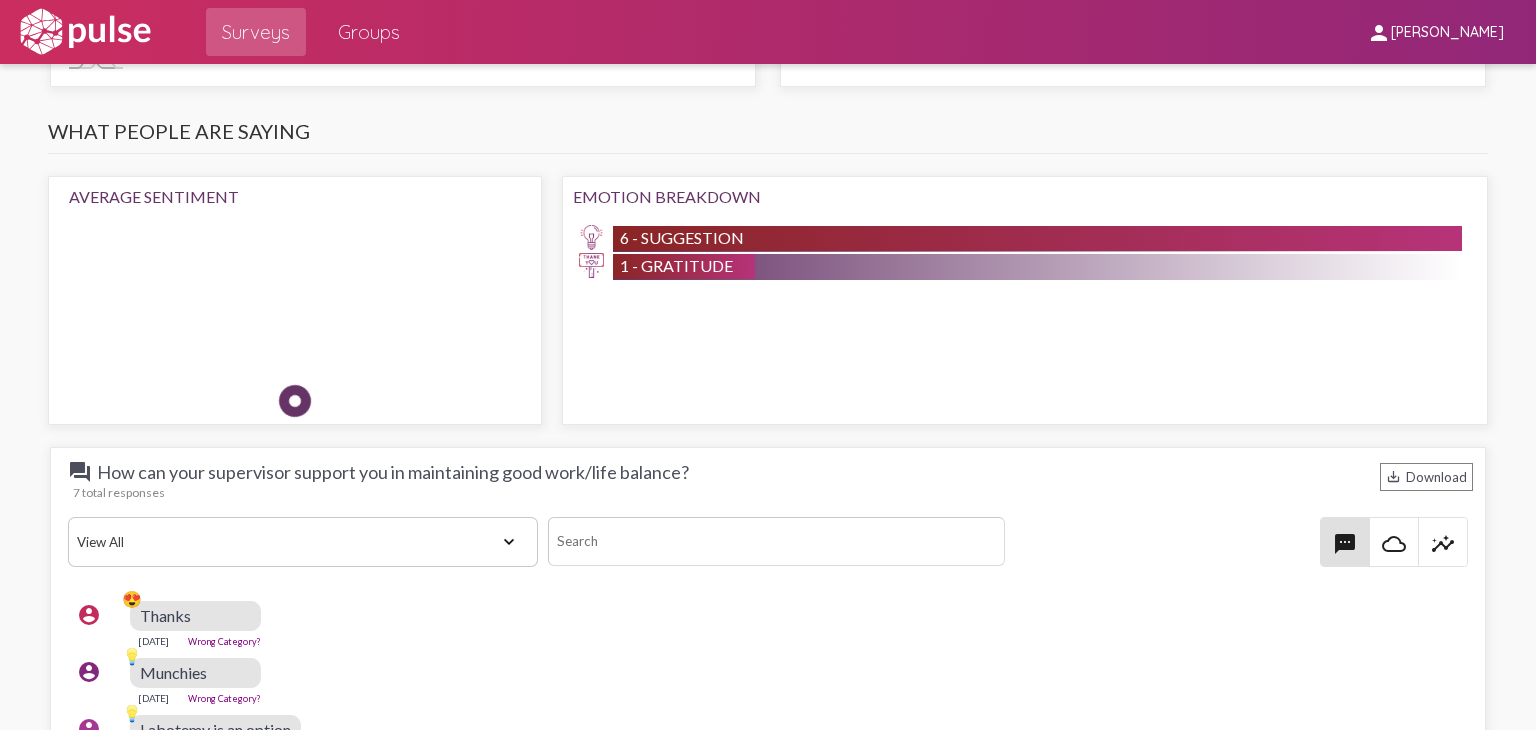 scroll, scrollTop: 1580, scrollLeft: 0, axis: vertical 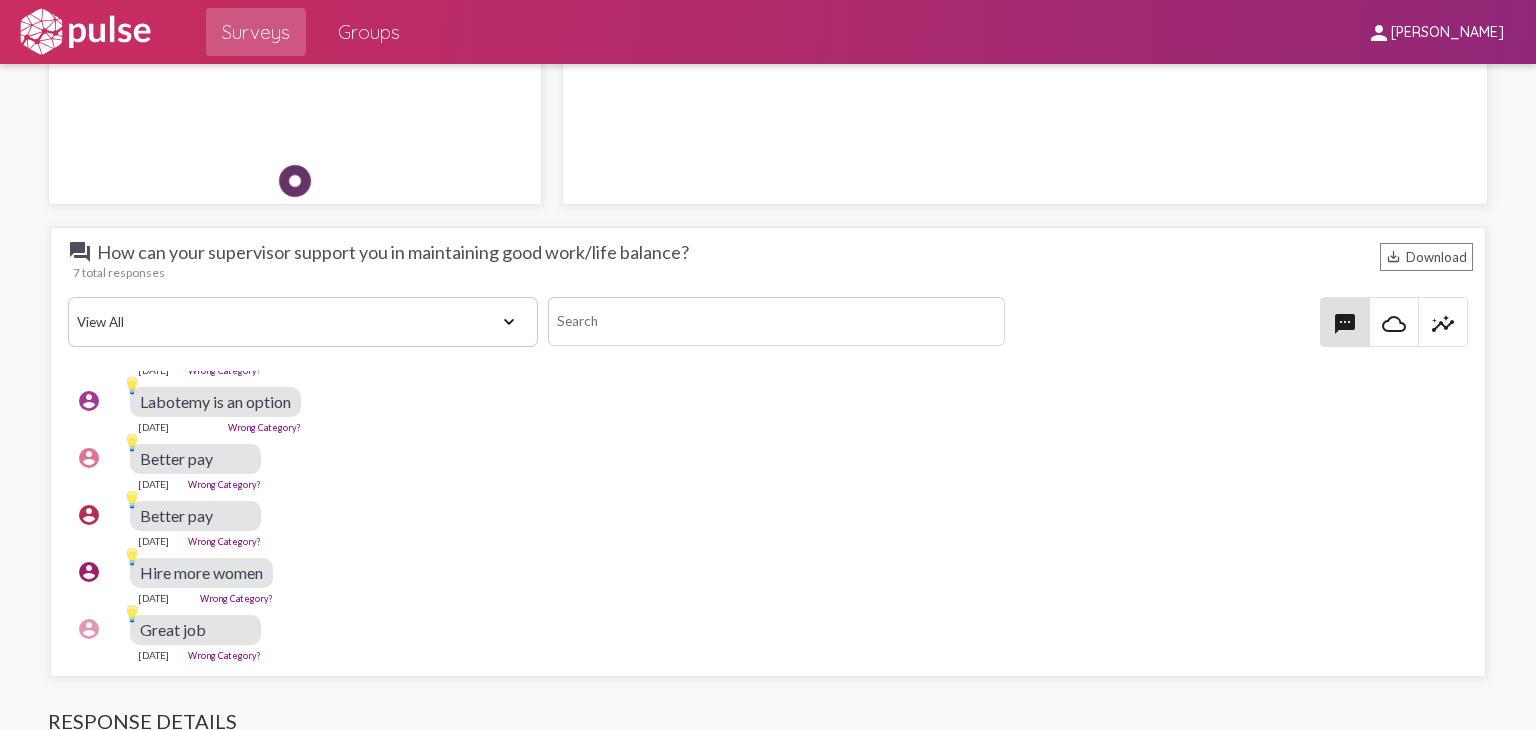 type 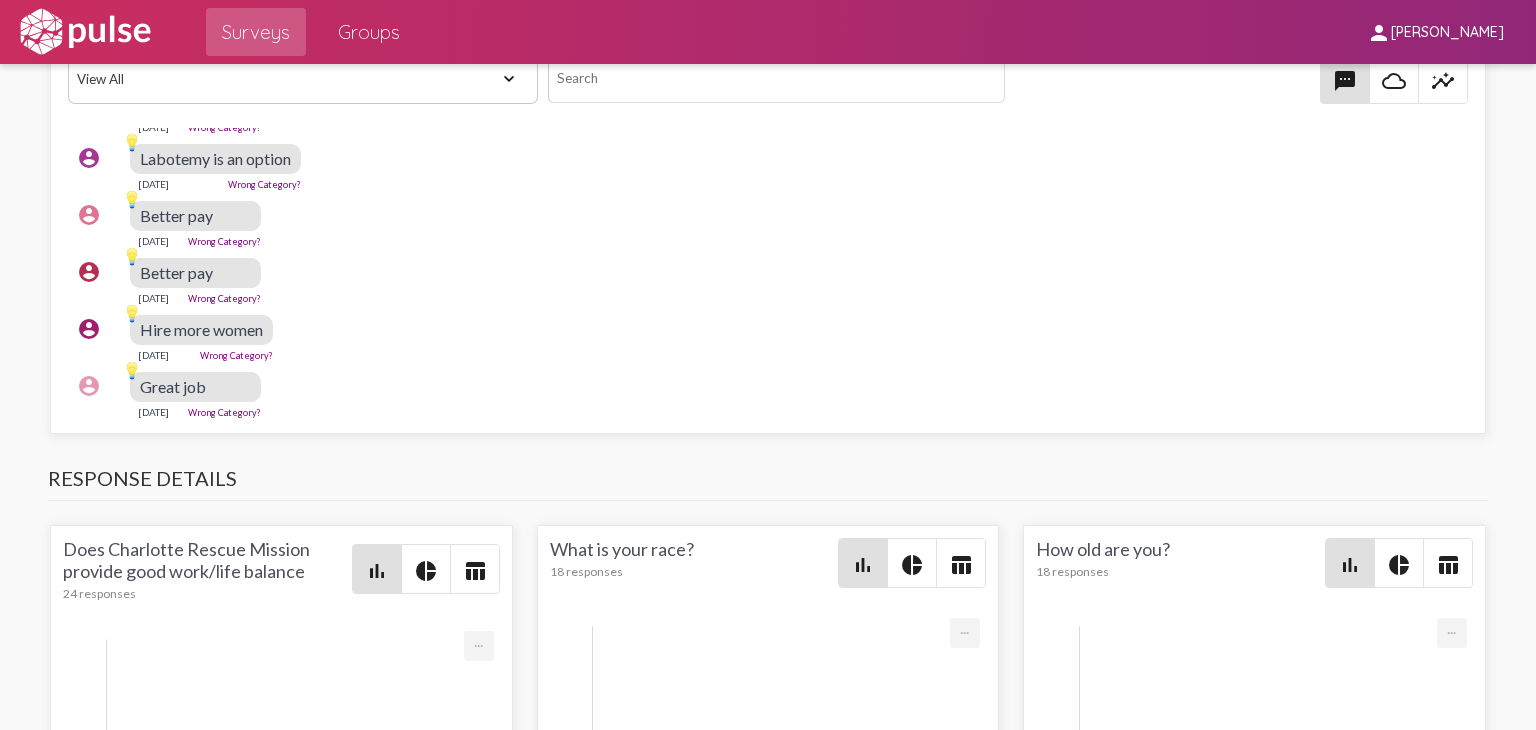 scroll, scrollTop: 2042, scrollLeft: 0, axis: vertical 